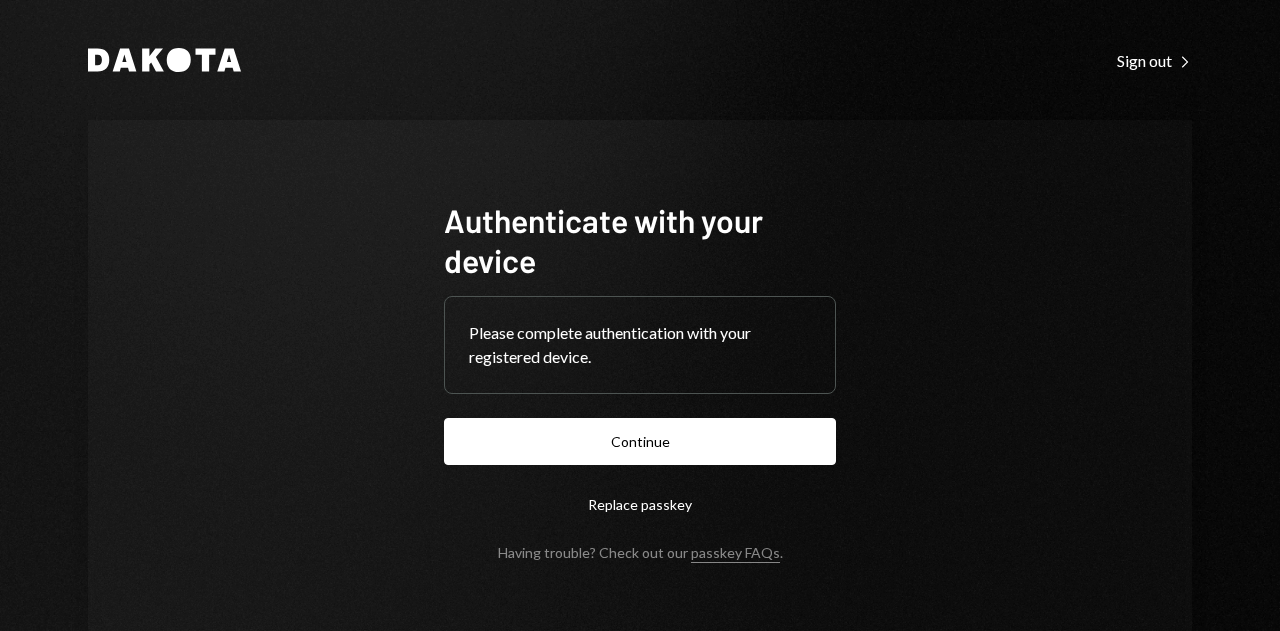 scroll, scrollTop: 0, scrollLeft: 0, axis: both 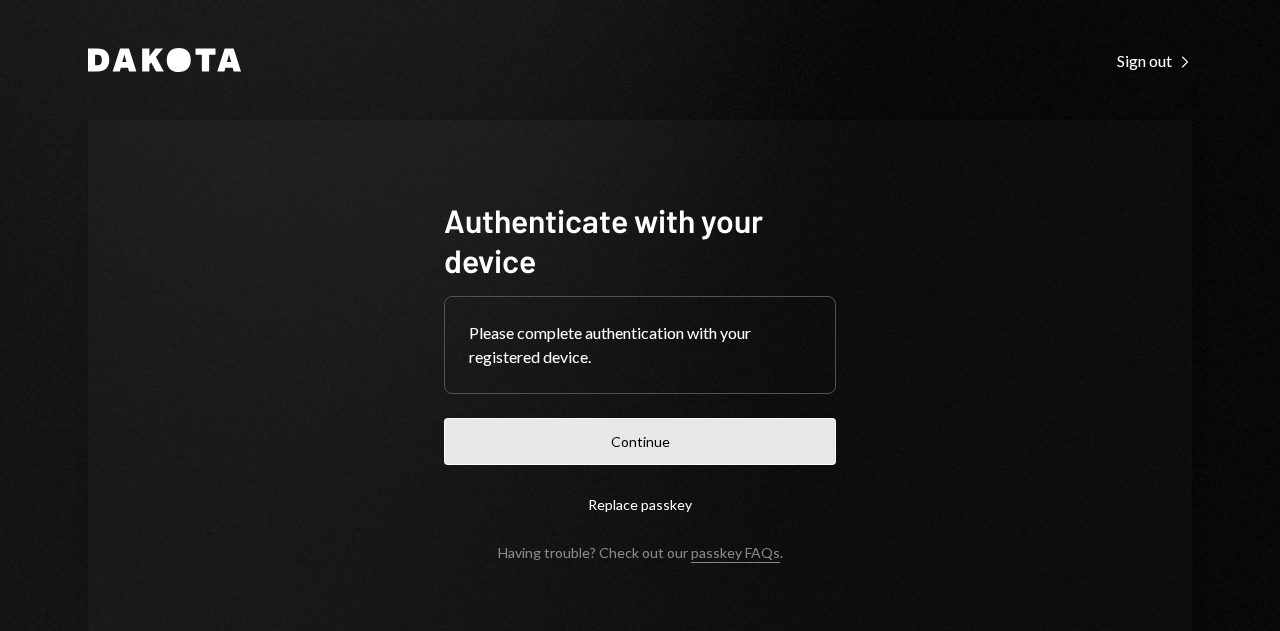click on "Continue" at bounding box center [640, 441] 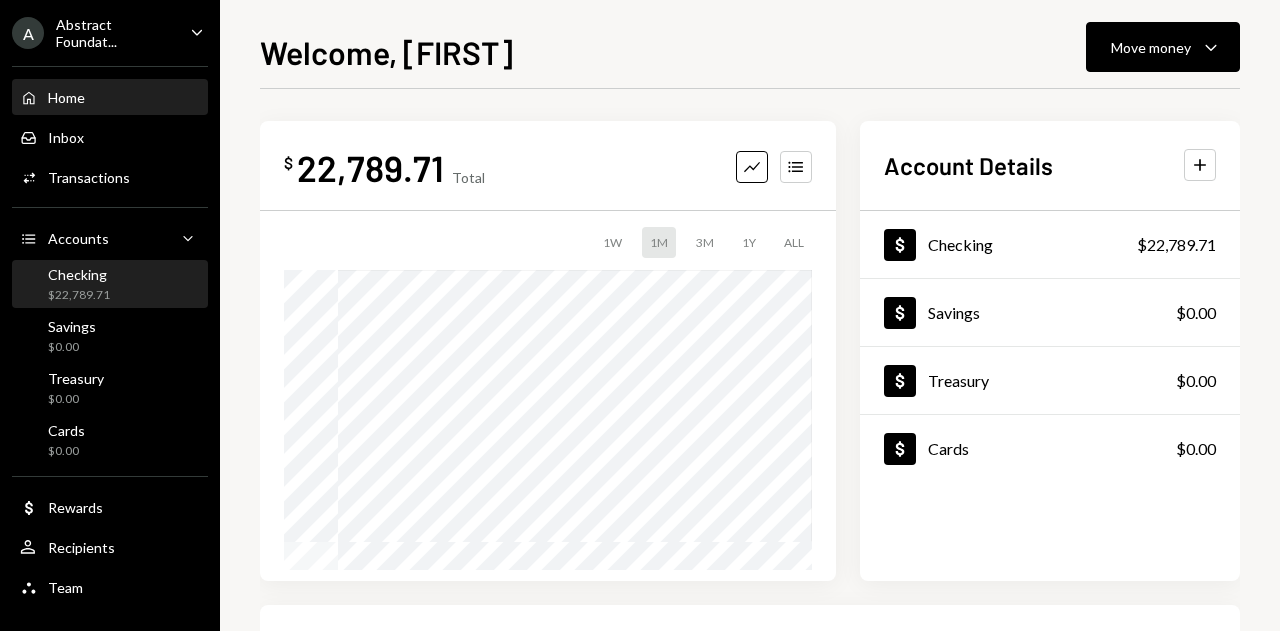 click on "Checking" at bounding box center [79, 274] 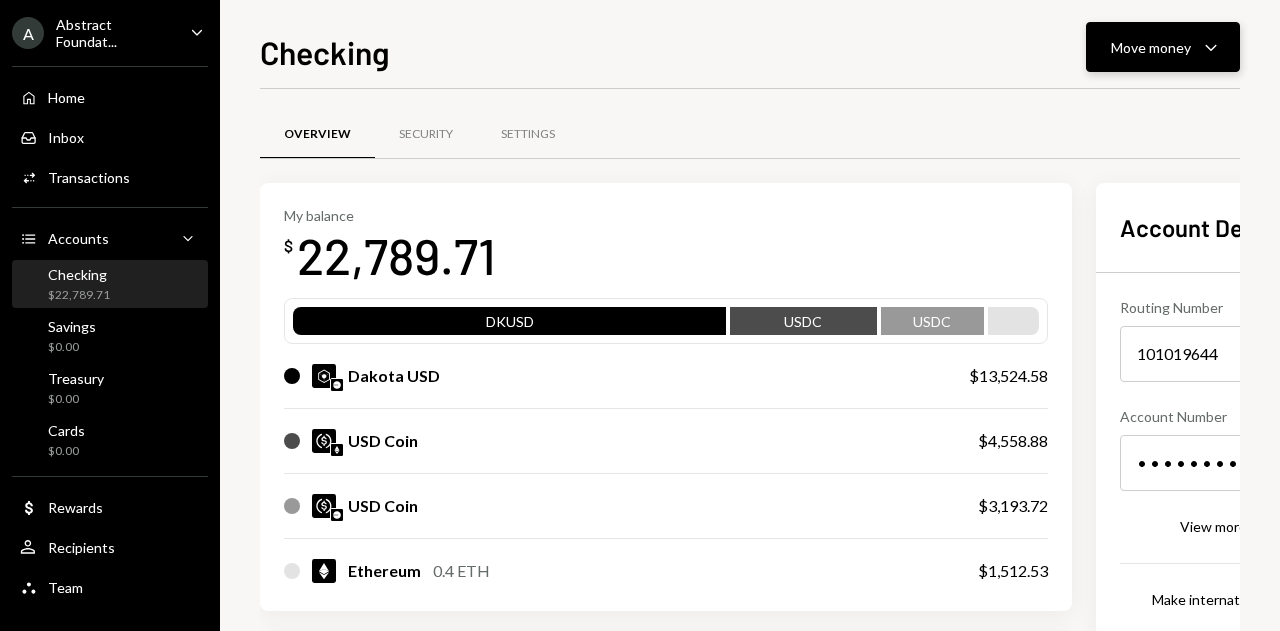 click on "Move money" at bounding box center [1151, 47] 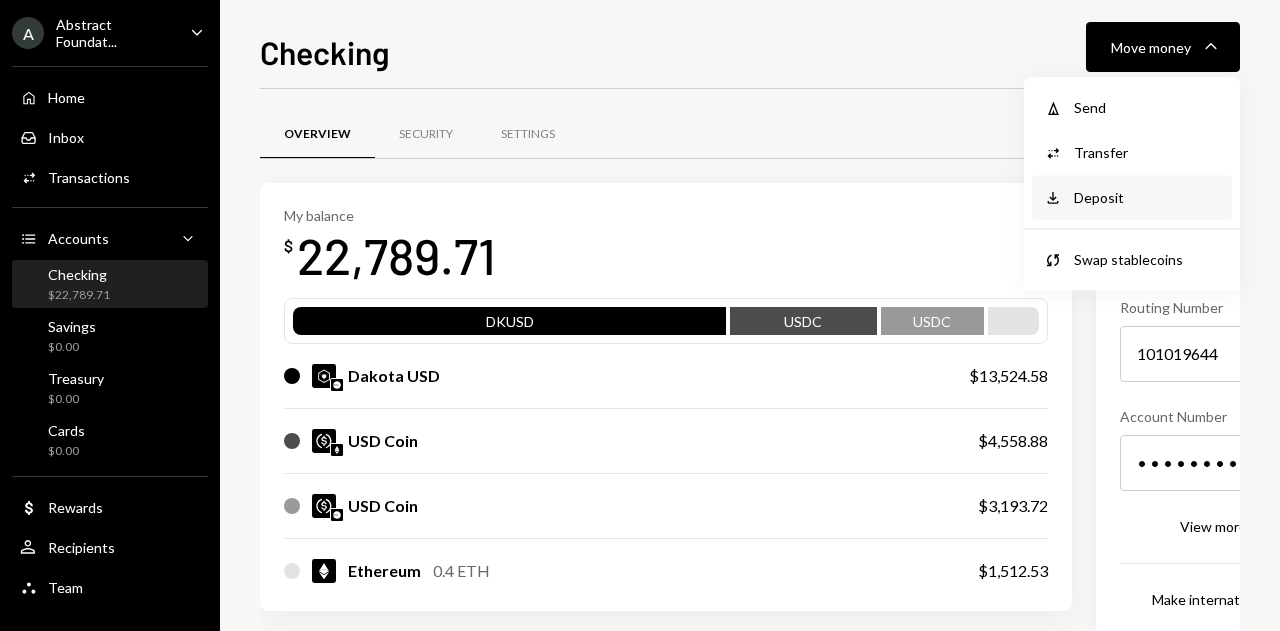 click on "Deposit" at bounding box center (1147, 197) 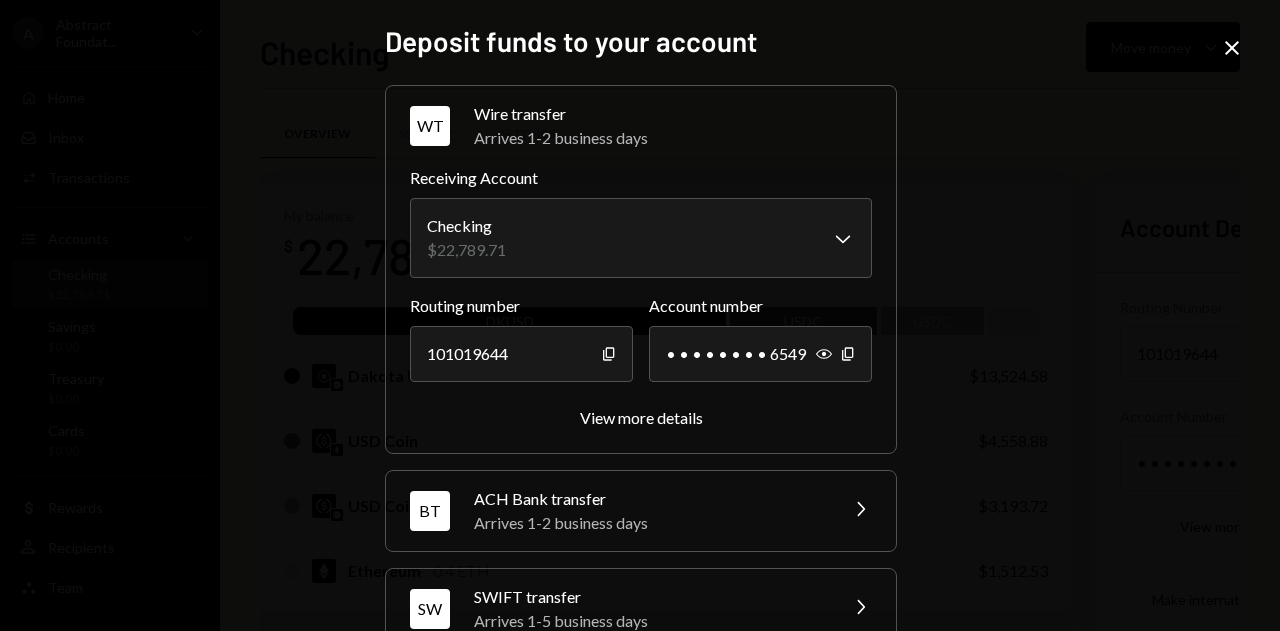 scroll, scrollTop: 242, scrollLeft: 0, axis: vertical 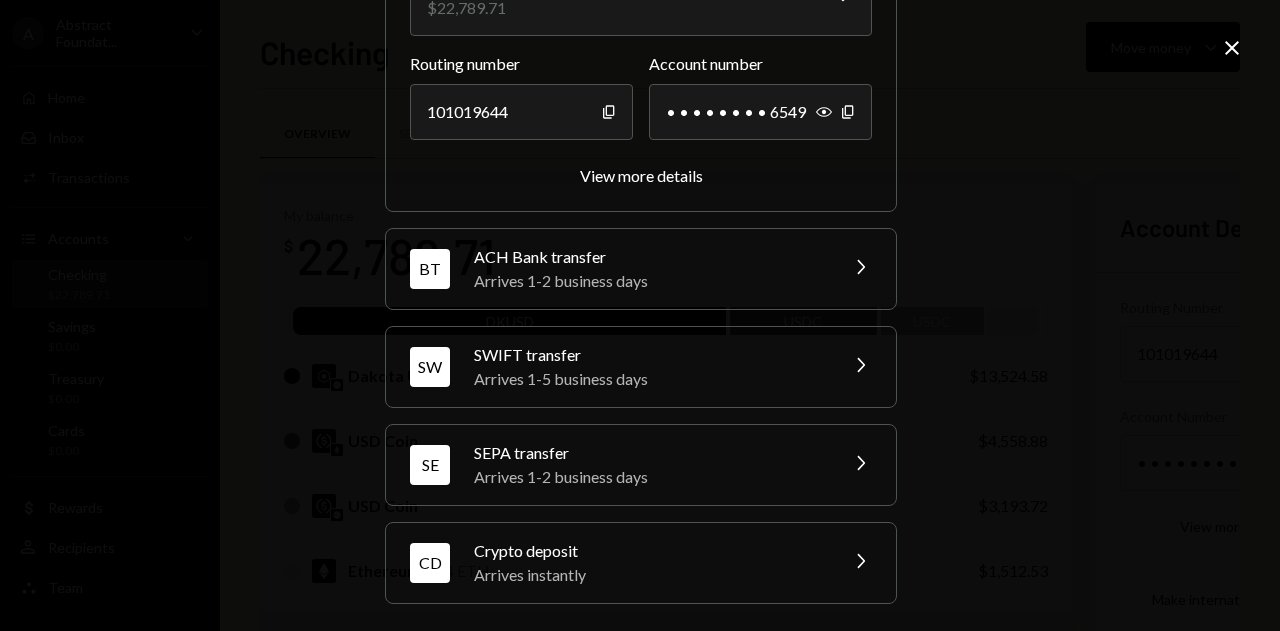 click on "Arrives instantly" at bounding box center [649, 575] 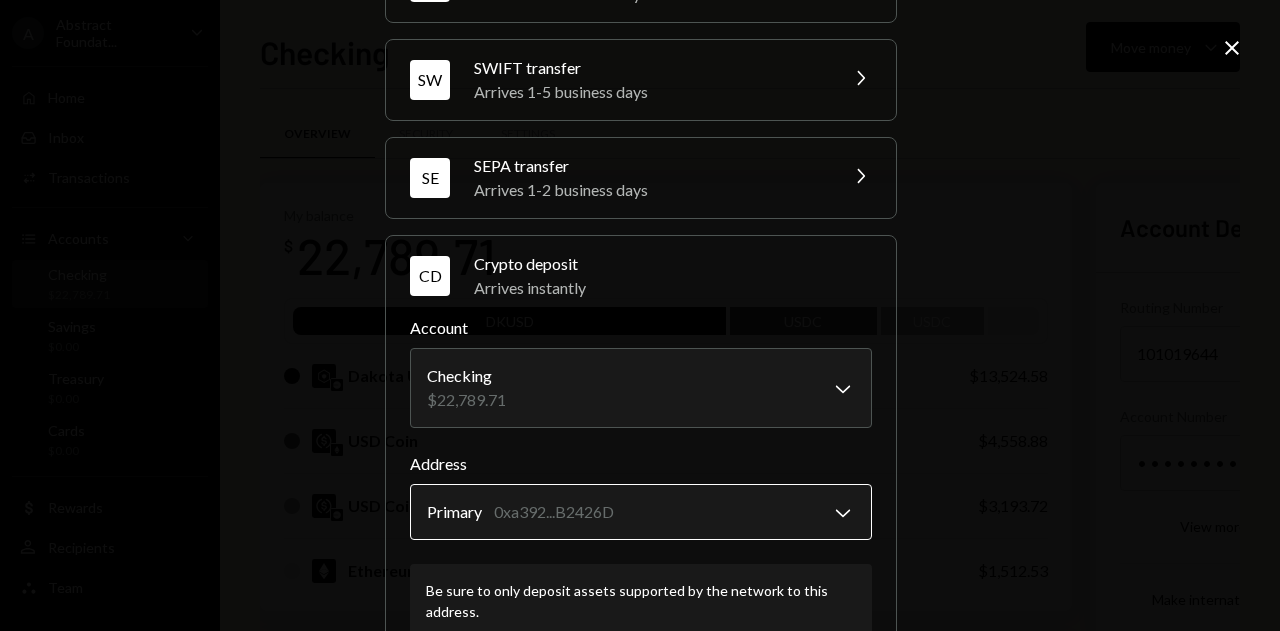 scroll, scrollTop: 370, scrollLeft: 0, axis: vertical 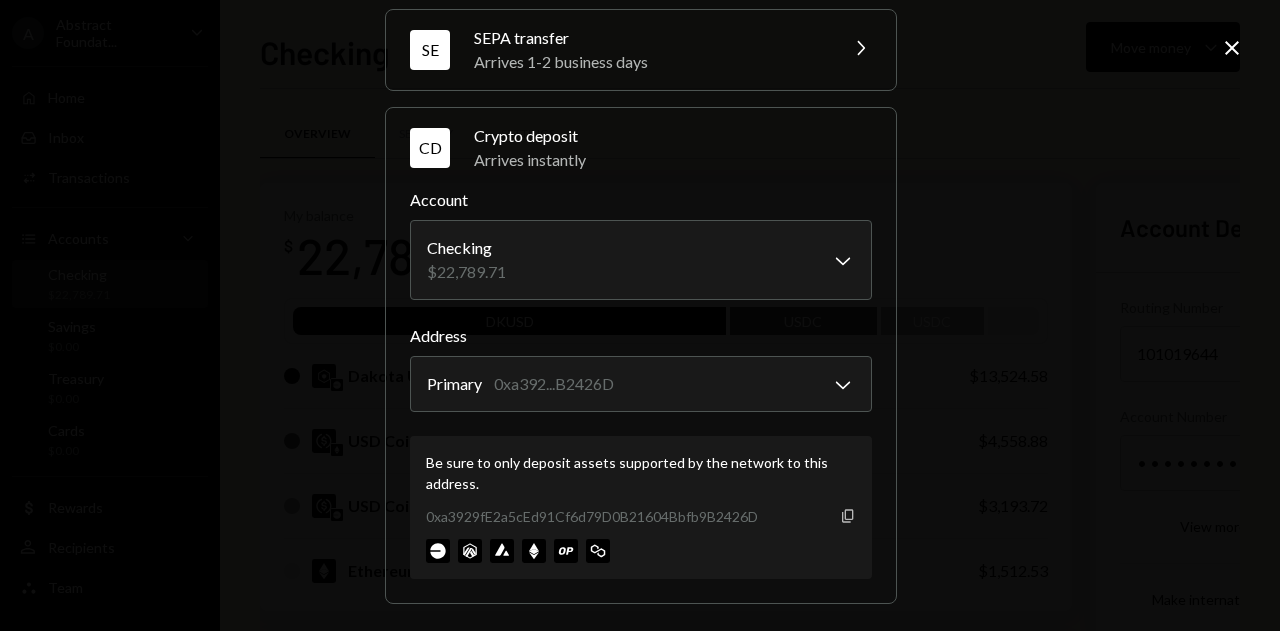 click on "Copy" 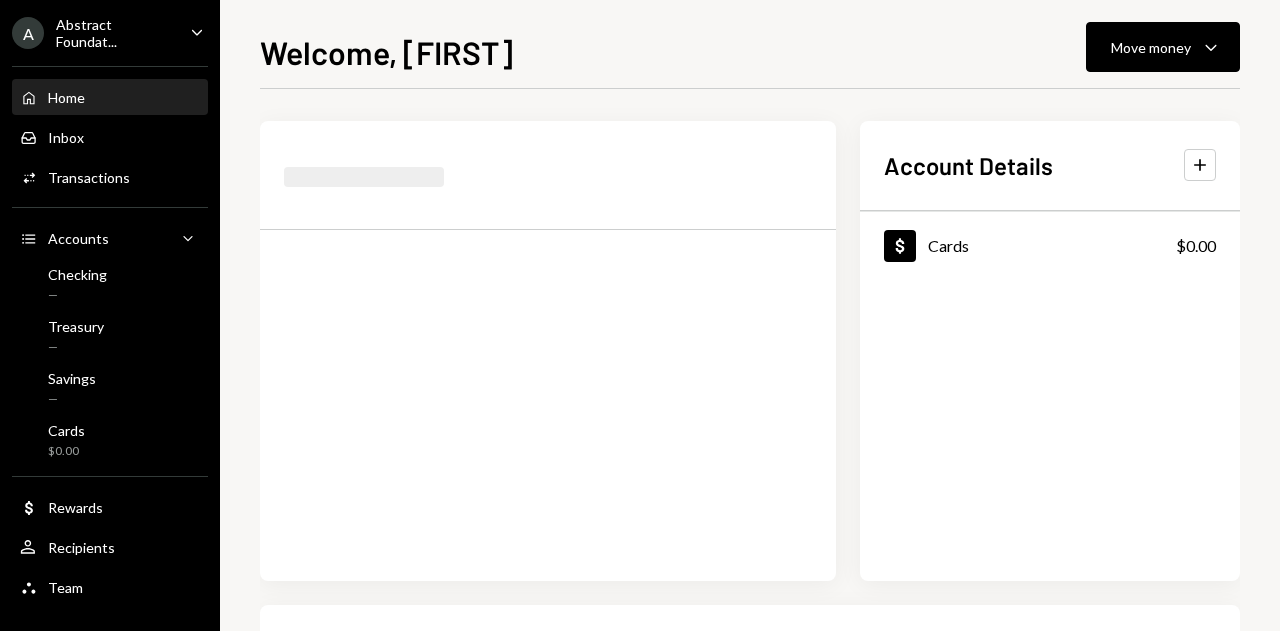 scroll, scrollTop: 0, scrollLeft: 0, axis: both 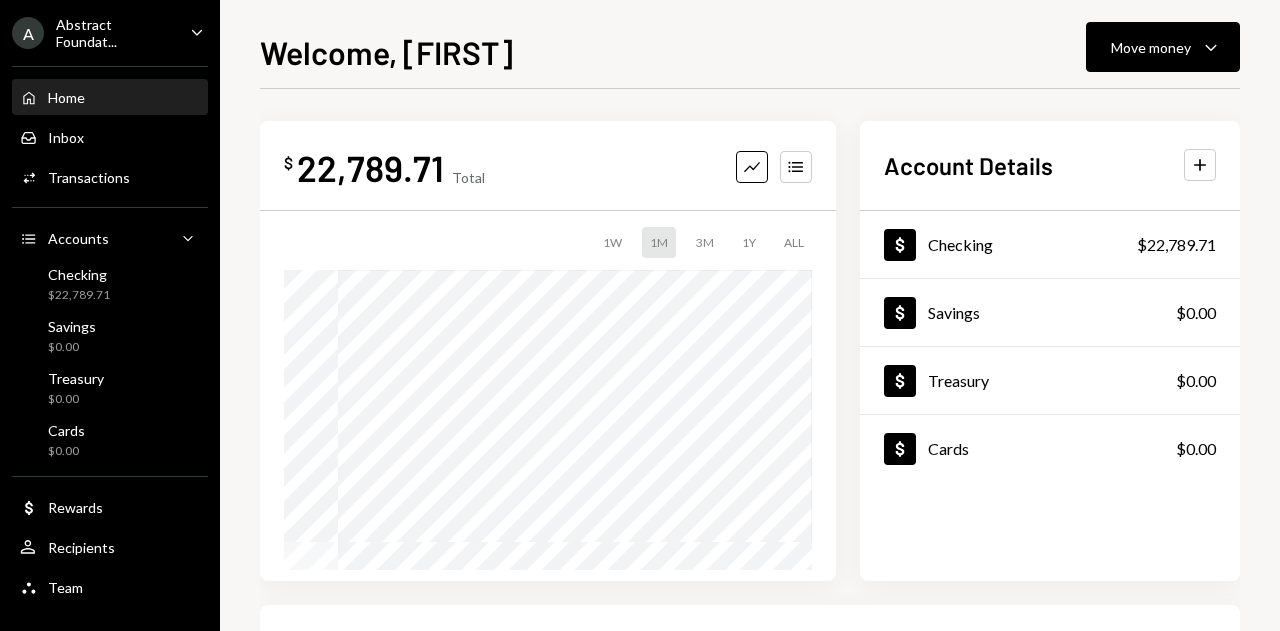 click on "A Abstract Foundat... Caret Down" at bounding box center (110, 33) 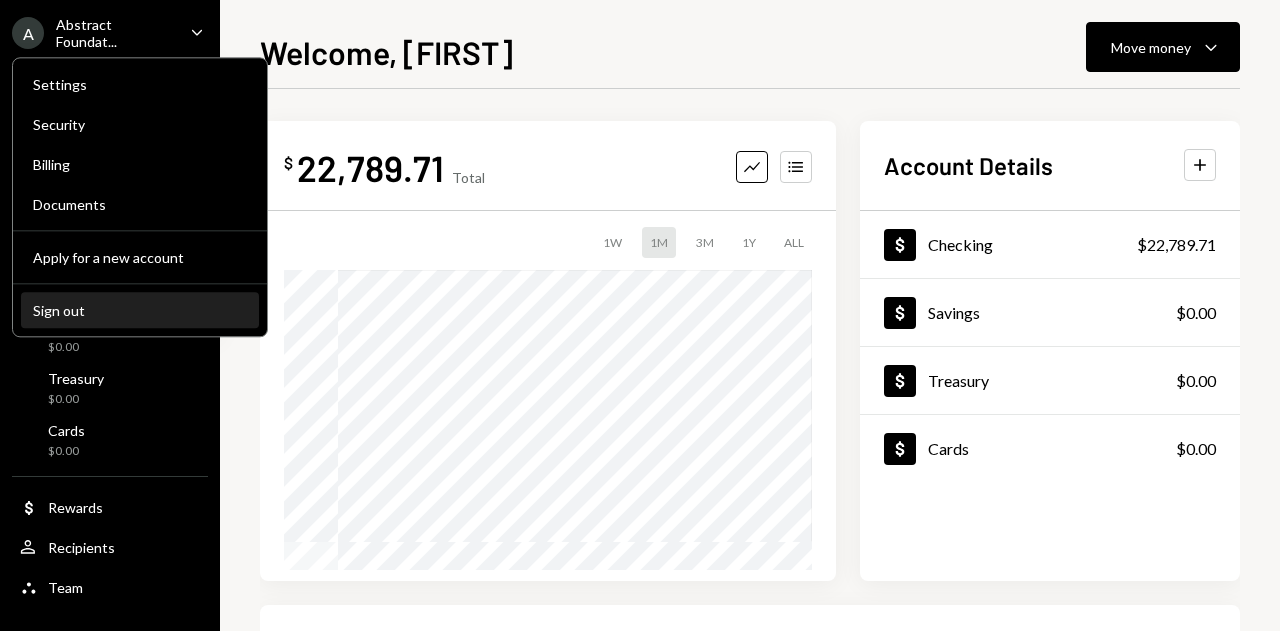 click on "Sign out" at bounding box center [140, 310] 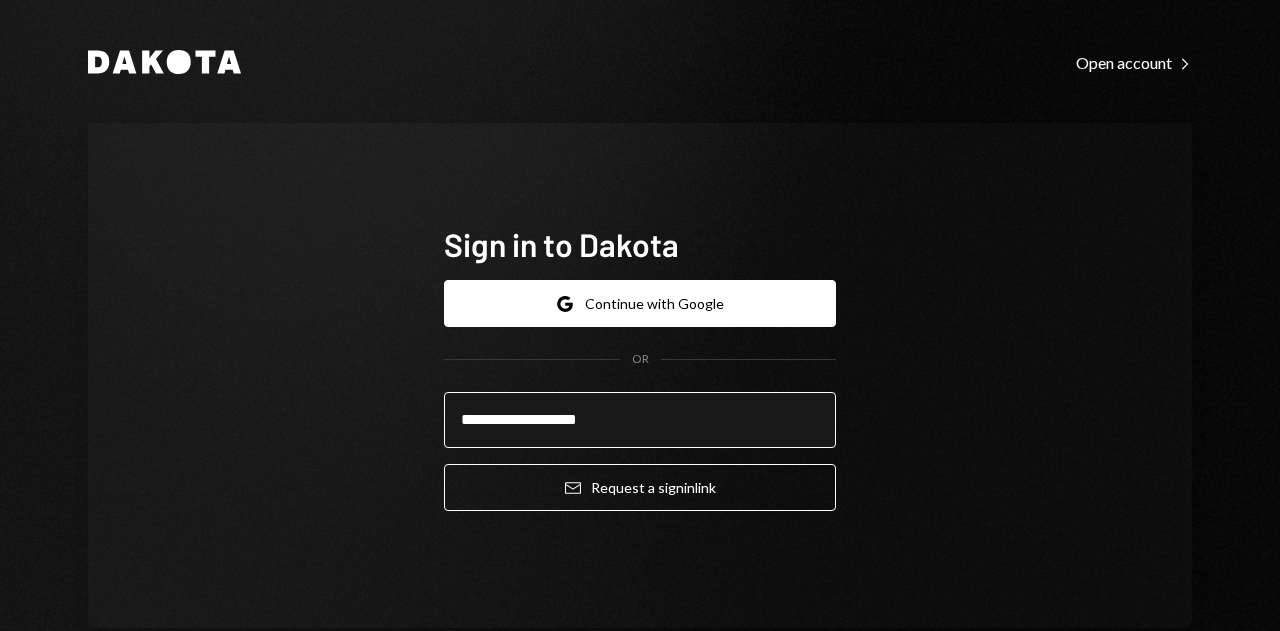 type on "**********" 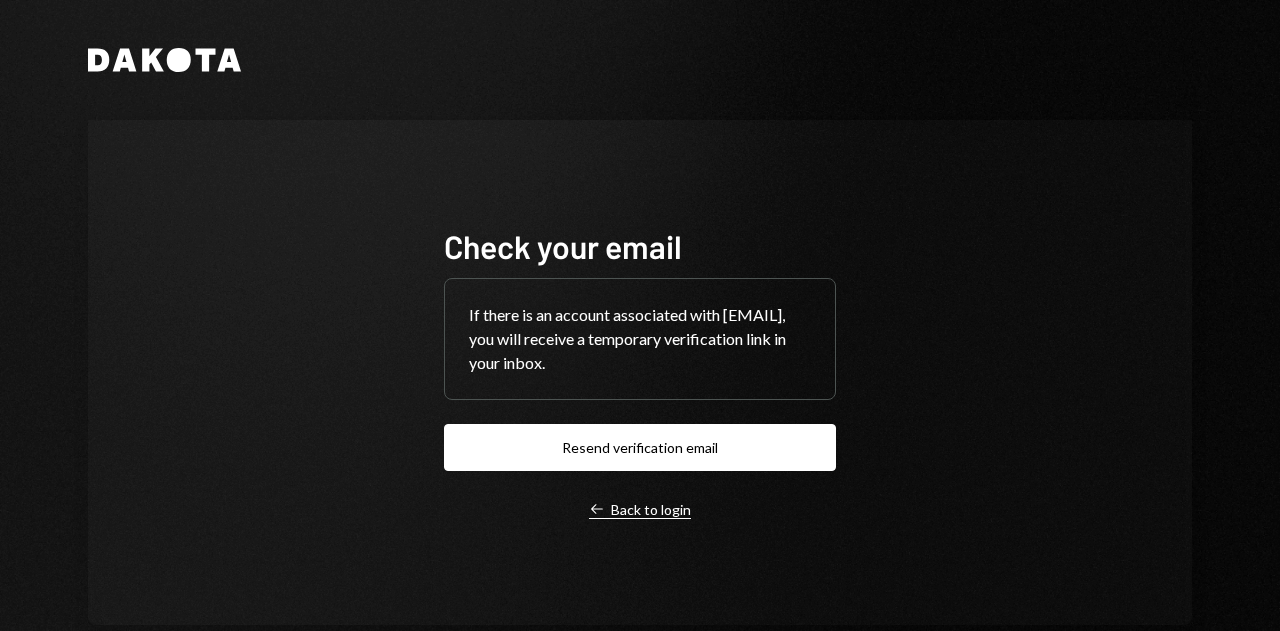 click on "Left Arrow Back to login" at bounding box center [640, 510] 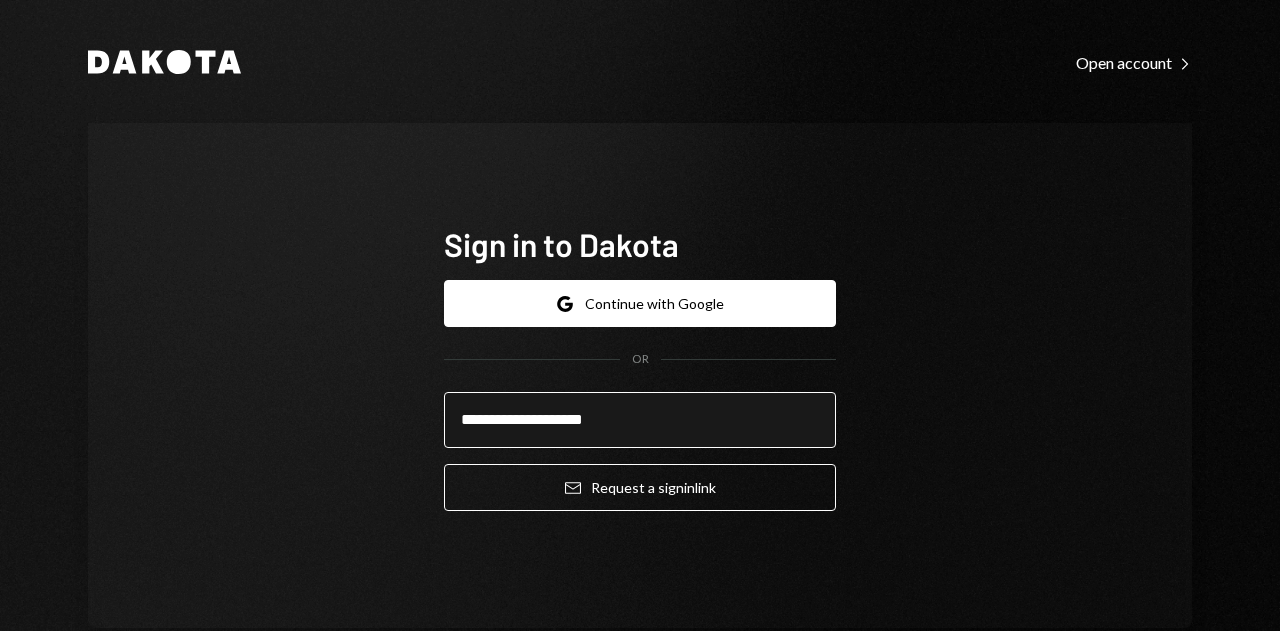 type on "**********" 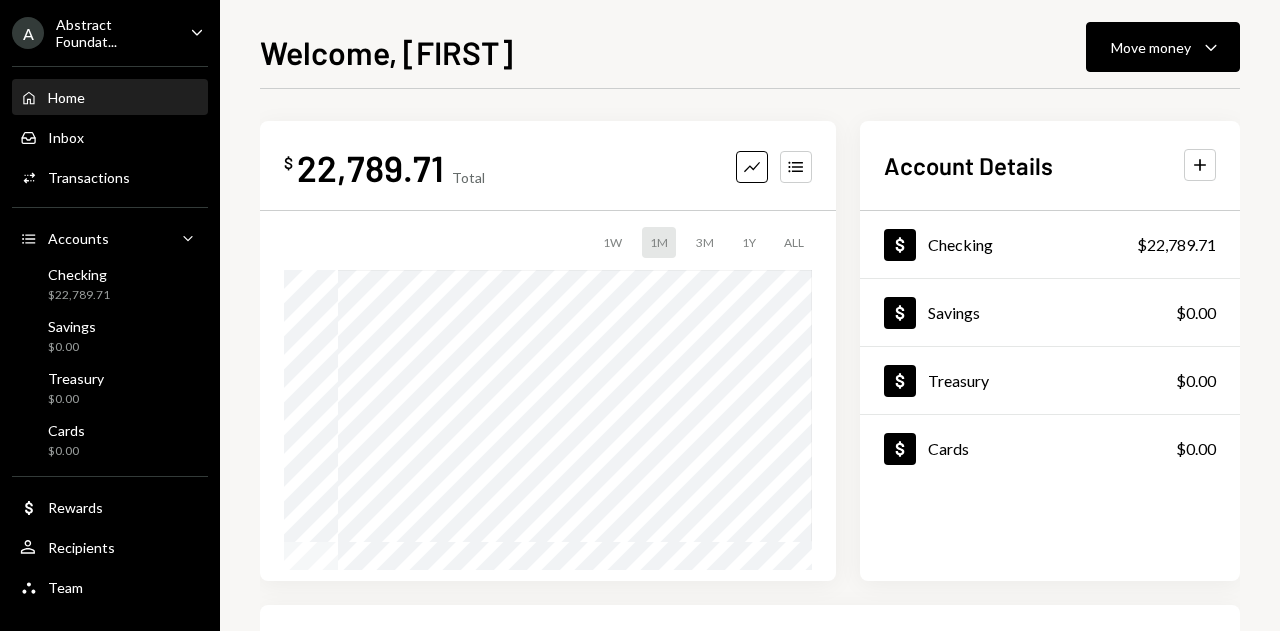click on "Welcome, [FIRST] Move money Caret Down $ 22,789.71 Total Graph Accounts 1W 1M 3M 1Y ALL
$39,300.52
[DATE]
Account Details Plus Dollar Checking $22,789.71 Dollar Savings $0.00 Dollar Treasury $0.00 Dollar Cards $0.00 Recent Transactions View all Type Initiated By Initiated At Account Status Reward Earning $67.15 Dakota System [DATE] Checking Completed Billing Drawdown Withdrawal 250  USDC Dakota System [DATE] Checking Completed Withdrawal 16,984.35  USDC [FIRST] [LAST] [DATE] Checking Completed Withdrawal 5  USDC [FIRST] [LAST] [DATE] Checking Completed Deposit 10,000  USDC 0xA9D1...1d3E43 Copy [DATE] Checking Completed" at bounding box center (750, 315) 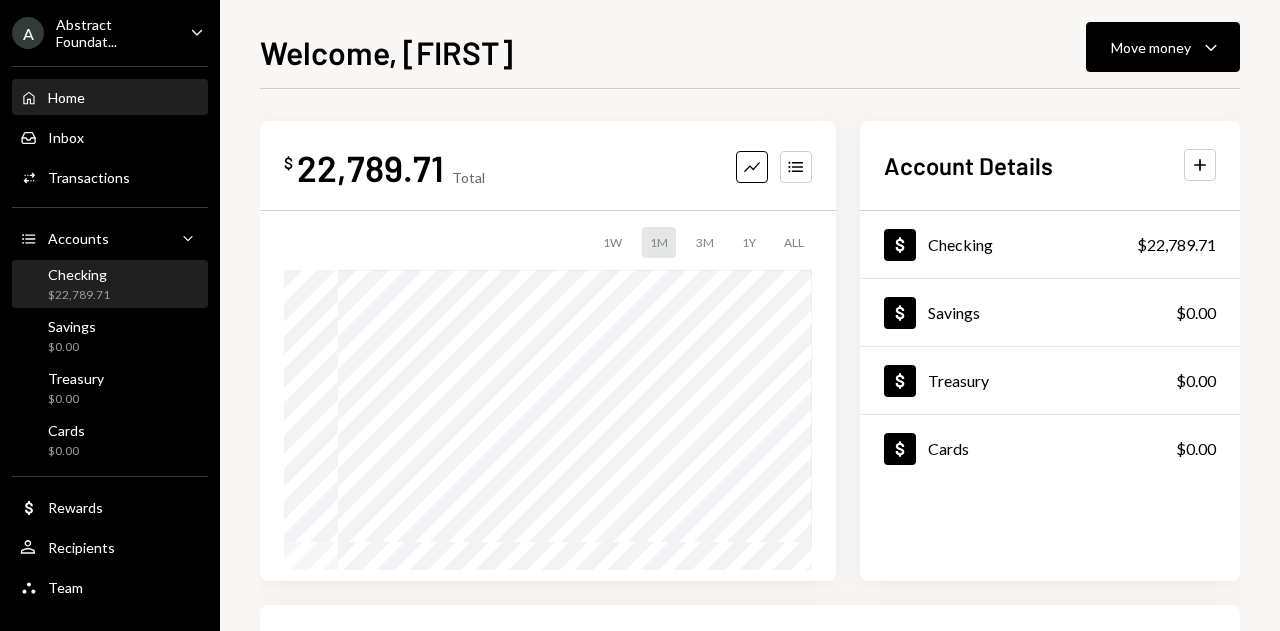 click on "$22,789.71" at bounding box center (79, 295) 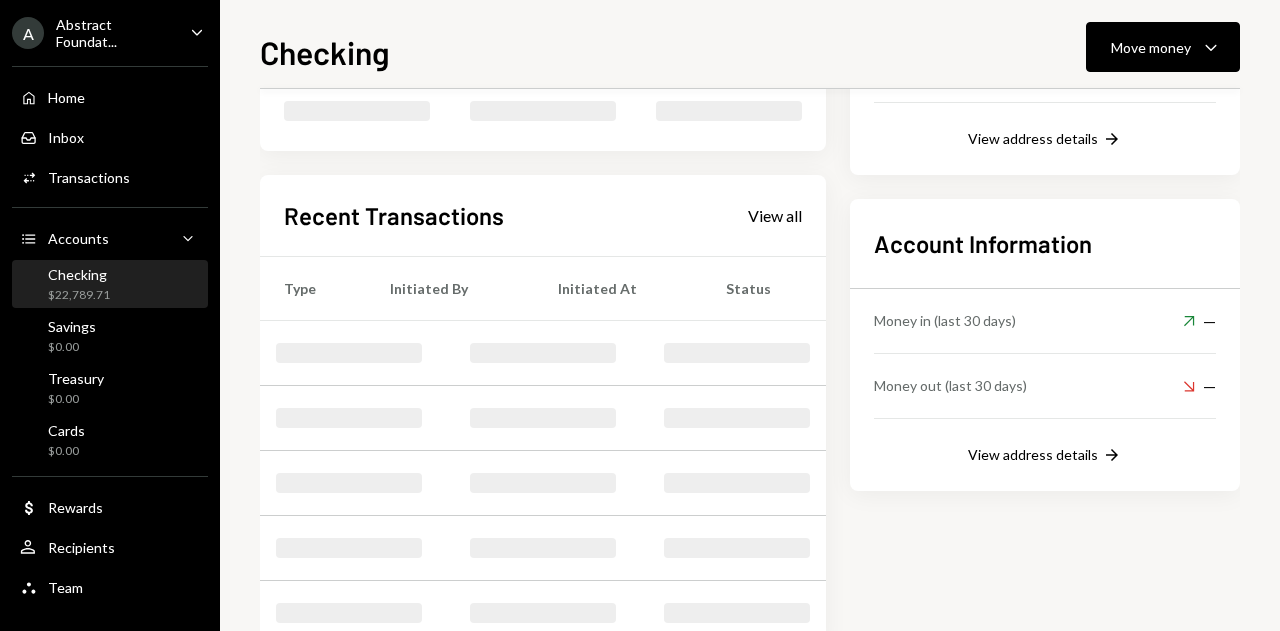 scroll, scrollTop: 232, scrollLeft: 0, axis: vertical 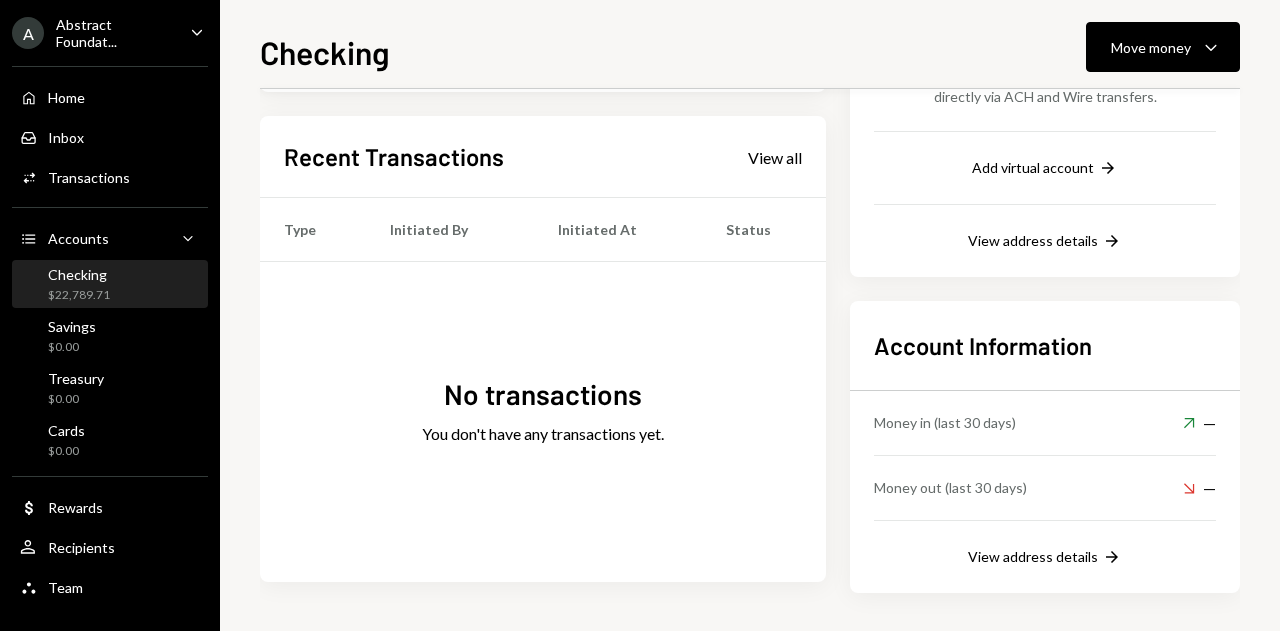 click on "Checking $22,789.71" at bounding box center (110, 285) 